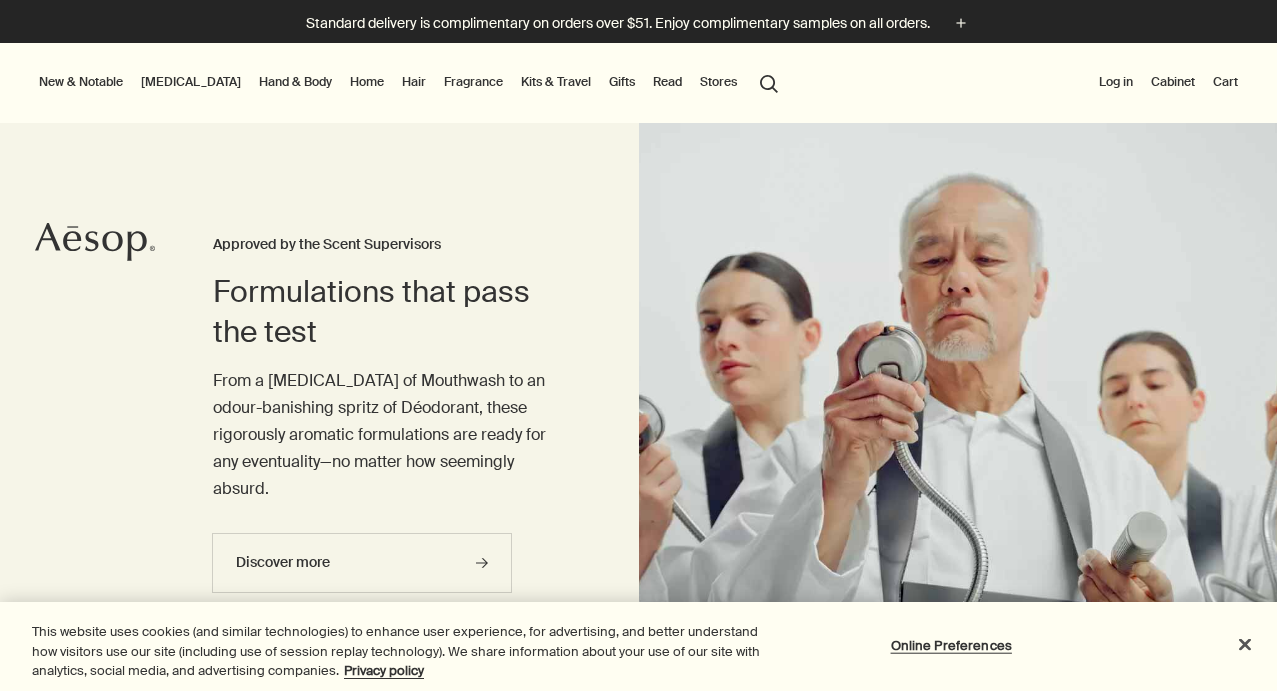 scroll, scrollTop: 0, scrollLeft: 0, axis: both 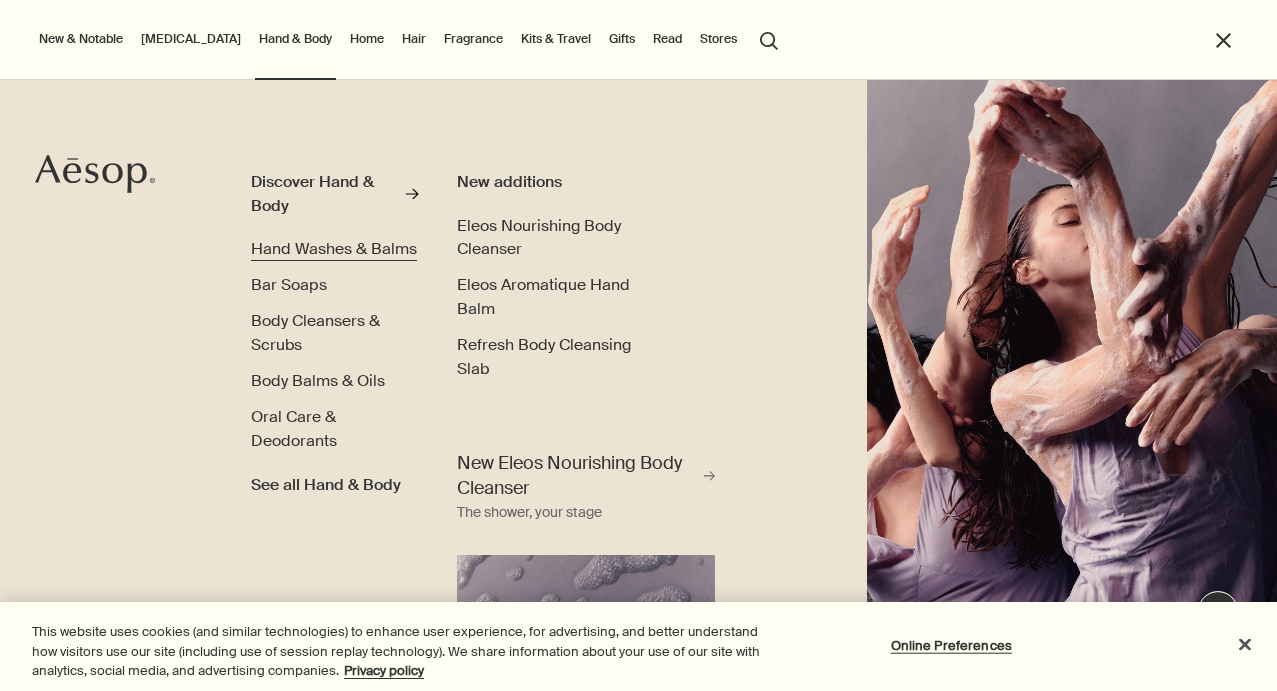 click on "Hand Washes & Balms" at bounding box center [334, 248] 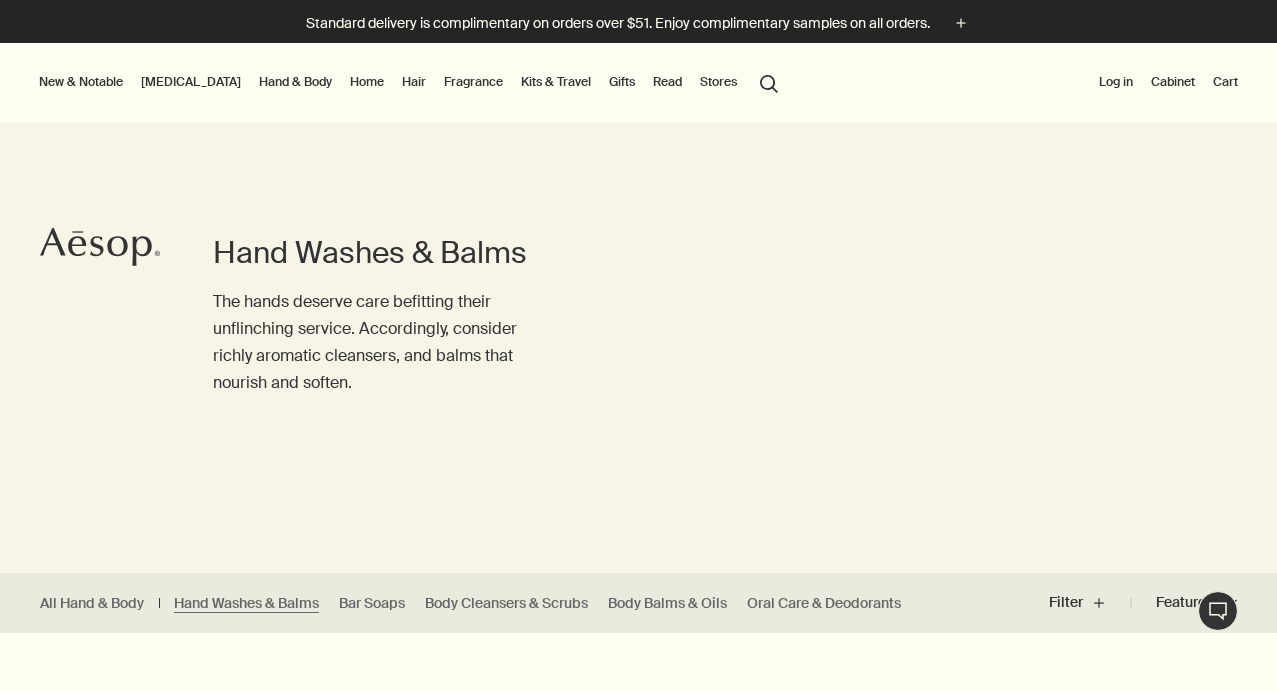 scroll, scrollTop: 0, scrollLeft: 0, axis: both 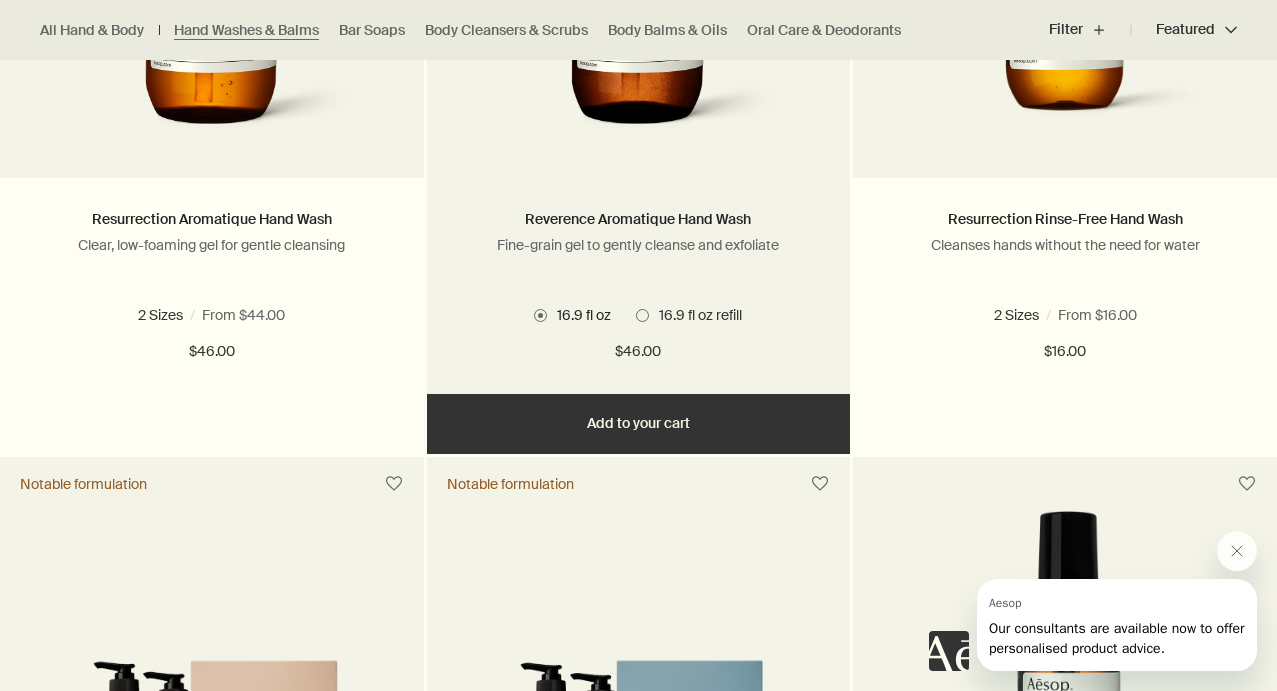 click at bounding box center (642, 315) 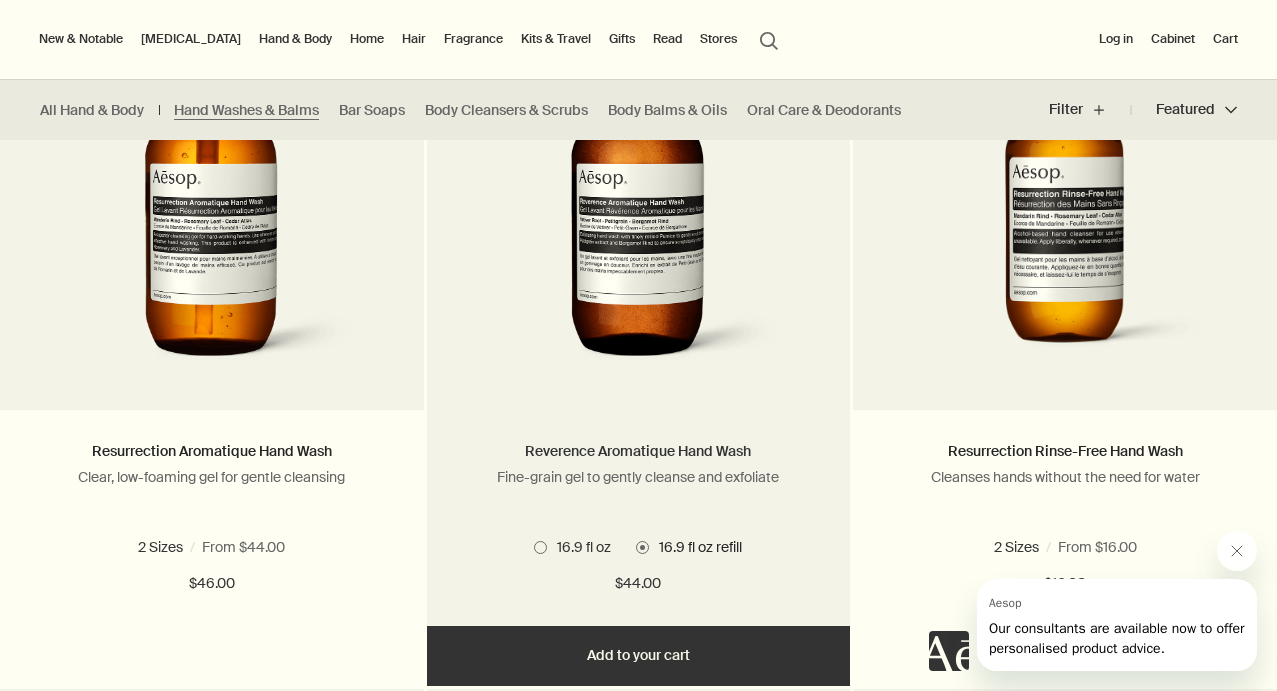scroll, scrollTop: 1406, scrollLeft: 0, axis: vertical 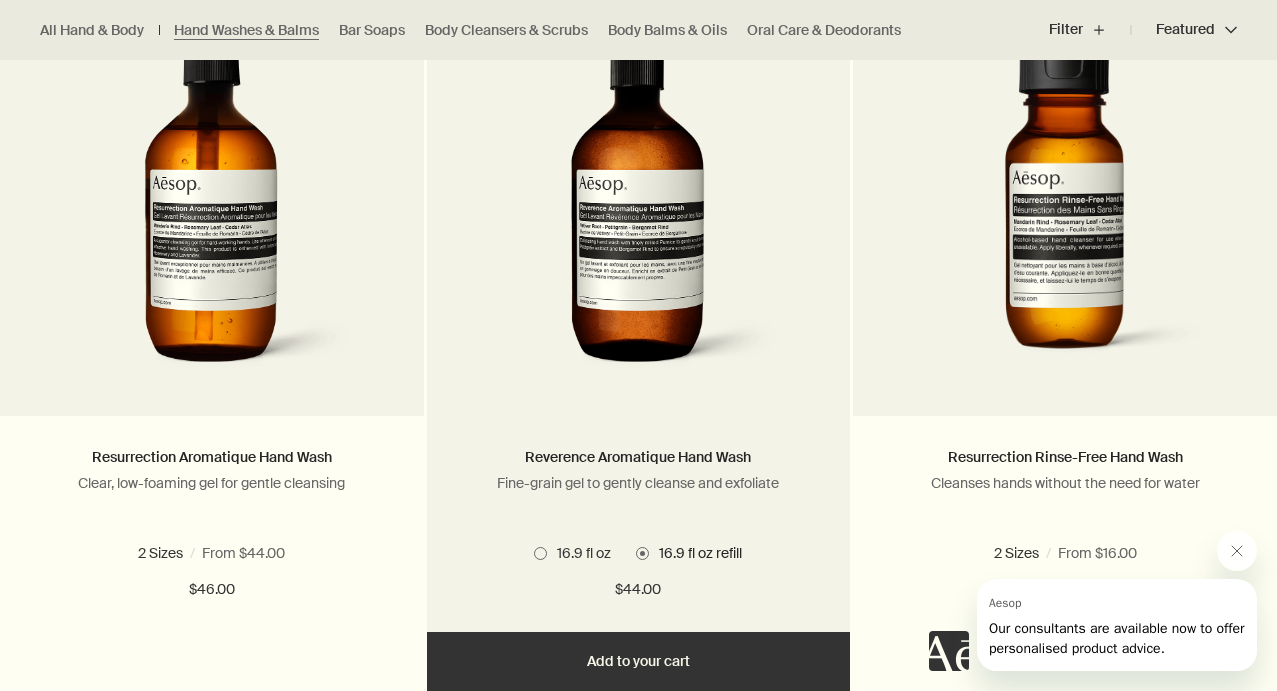click on "Reverence Aromatique Hand Wash Fine-grain gel to gently cleanse and exfoliate 2 Sizes  /  From $44.00 16.9 fl oz 16.9 fl oz refill 16.9 fl oz 16.9 fl oz refill $44.00 chevron $44.00" at bounding box center (639, 523) 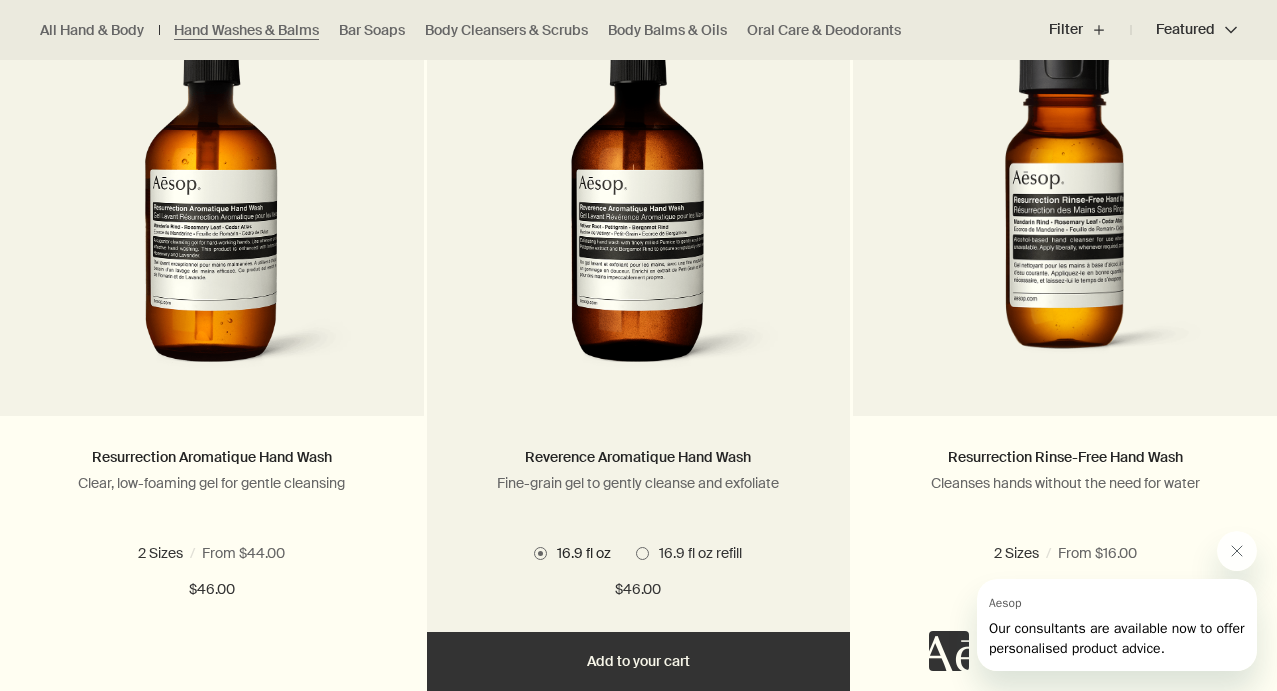 click at bounding box center (642, 553) 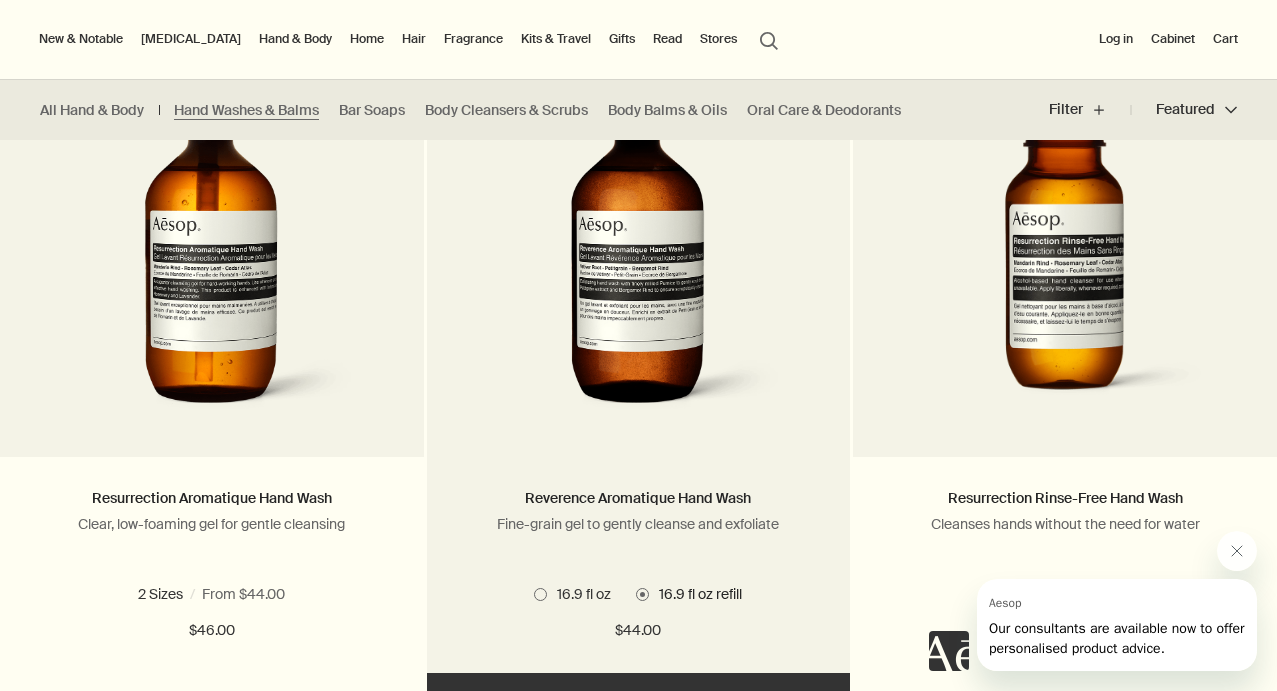 scroll, scrollTop: 1352, scrollLeft: 0, axis: vertical 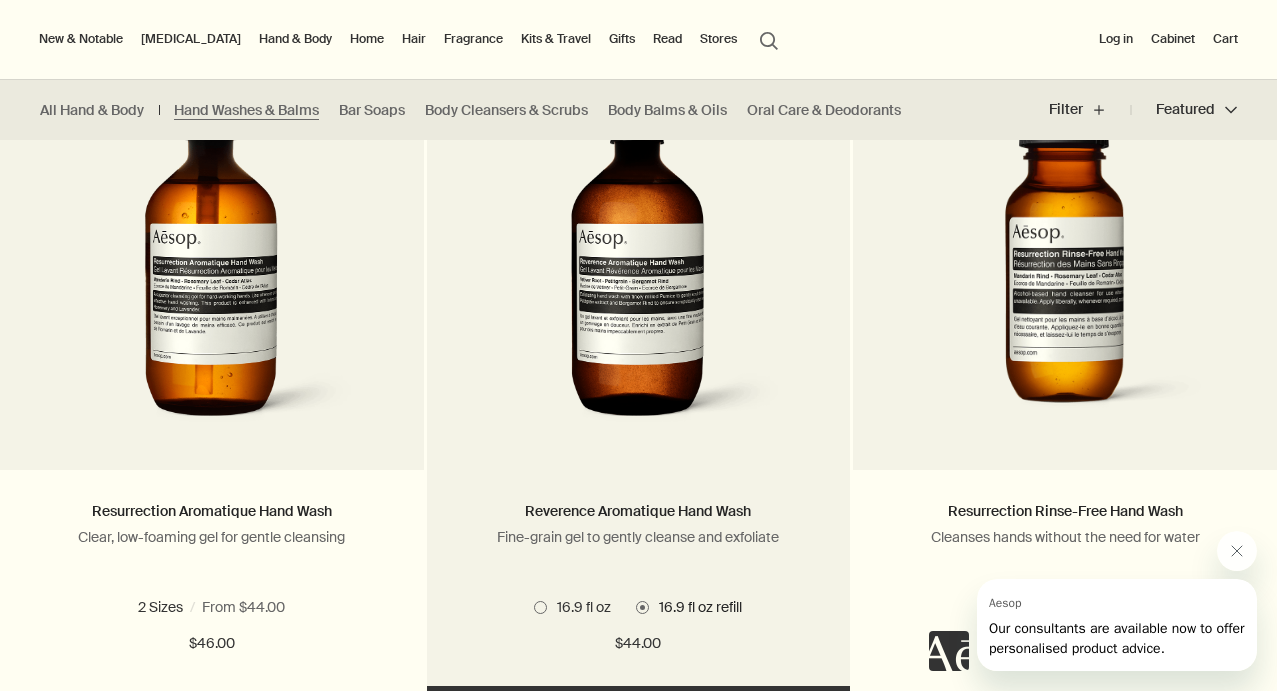 click at bounding box center (540, 607) 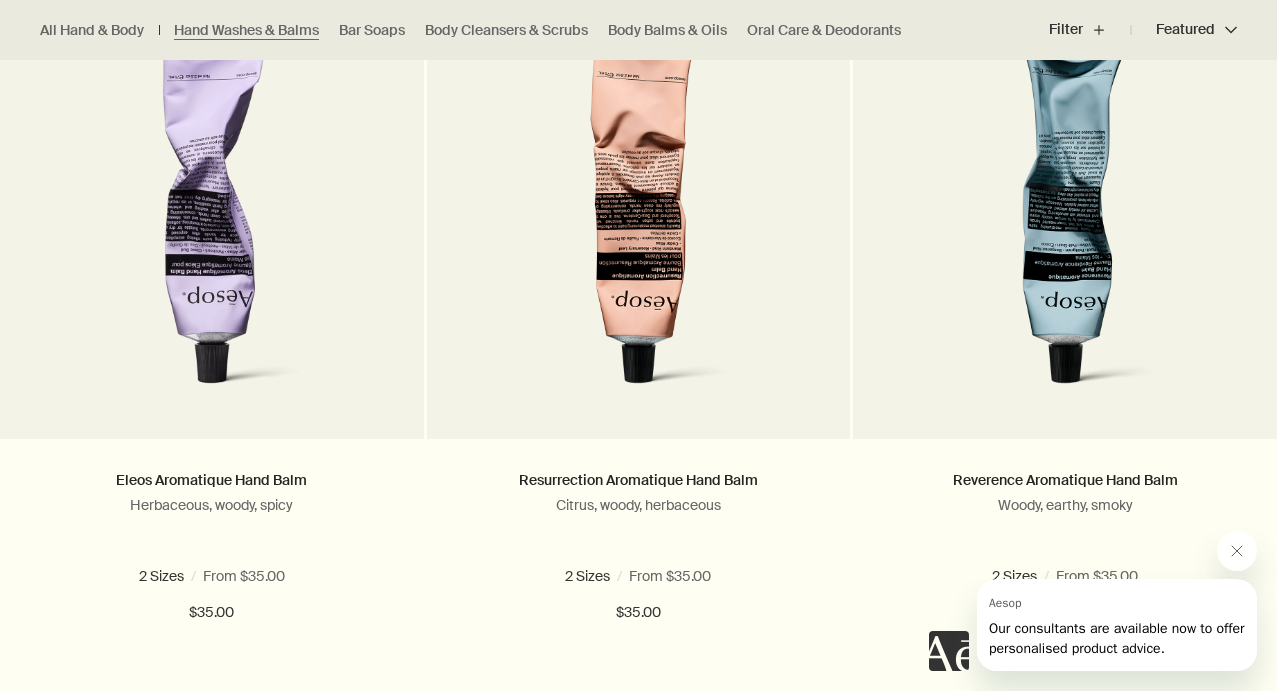 scroll, scrollTop: 653, scrollLeft: 0, axis: vertical 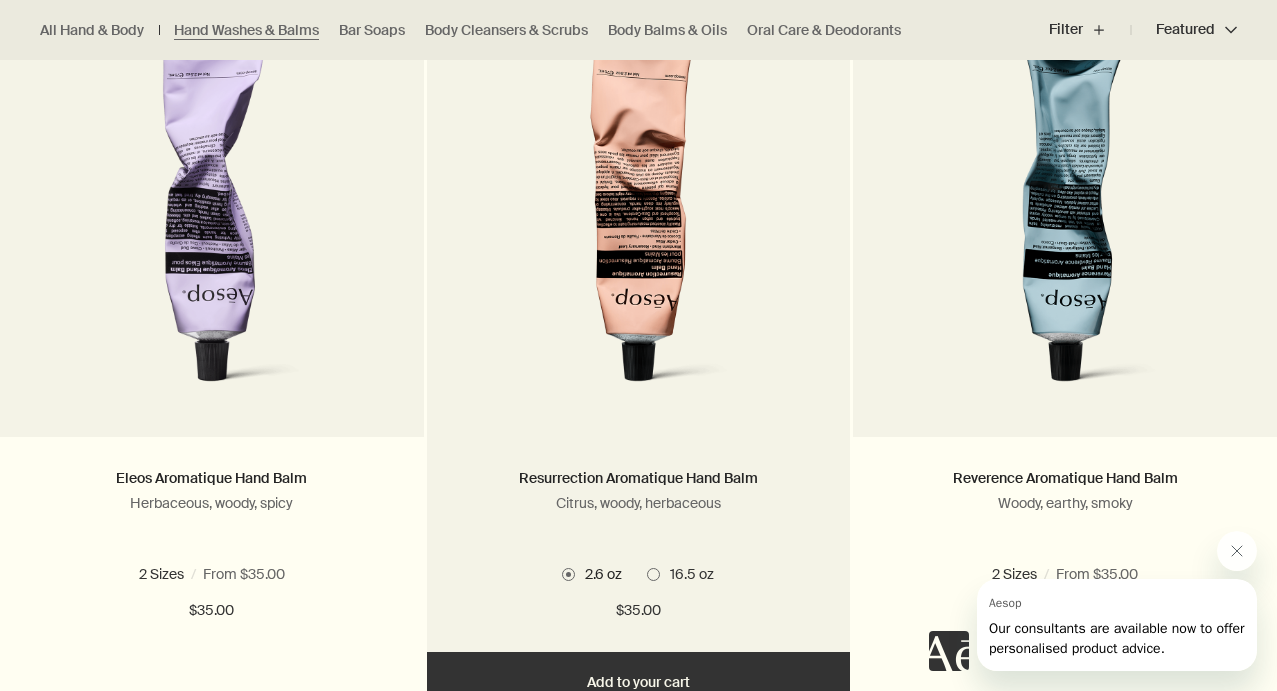 click at bounding box center (653, 574) 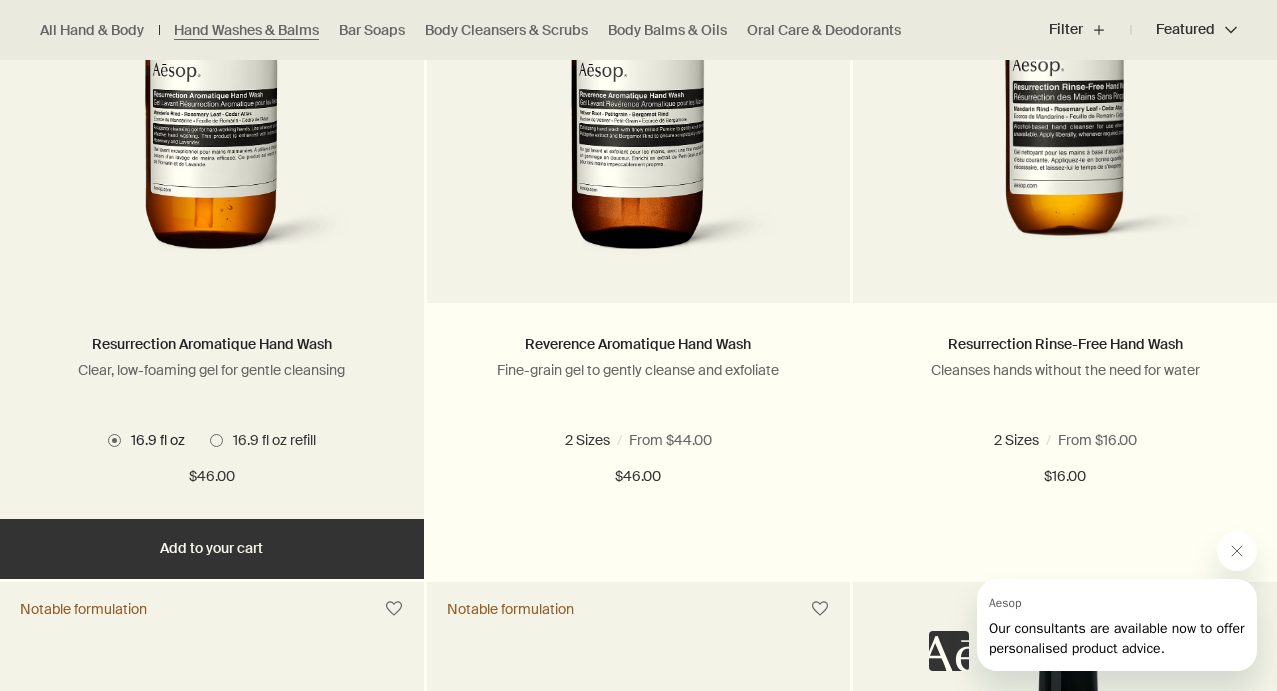 scroll, scrollTop: 1526, scrollLeft: 0, axis: vertical 